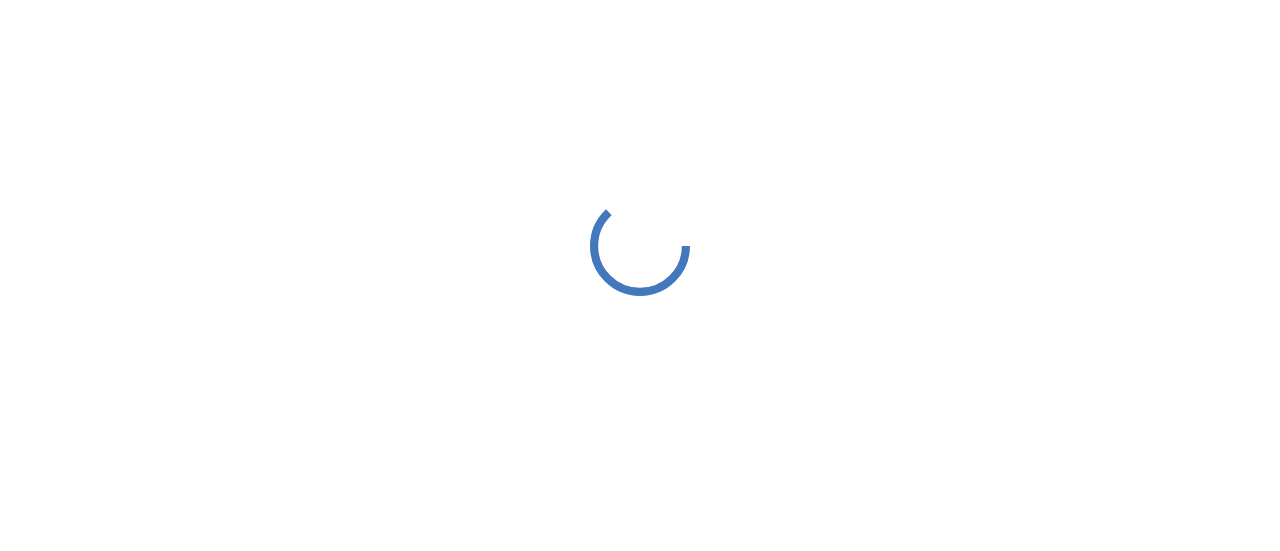 scroll, scrollTop: 0, scrollLeft: 0, axis: both 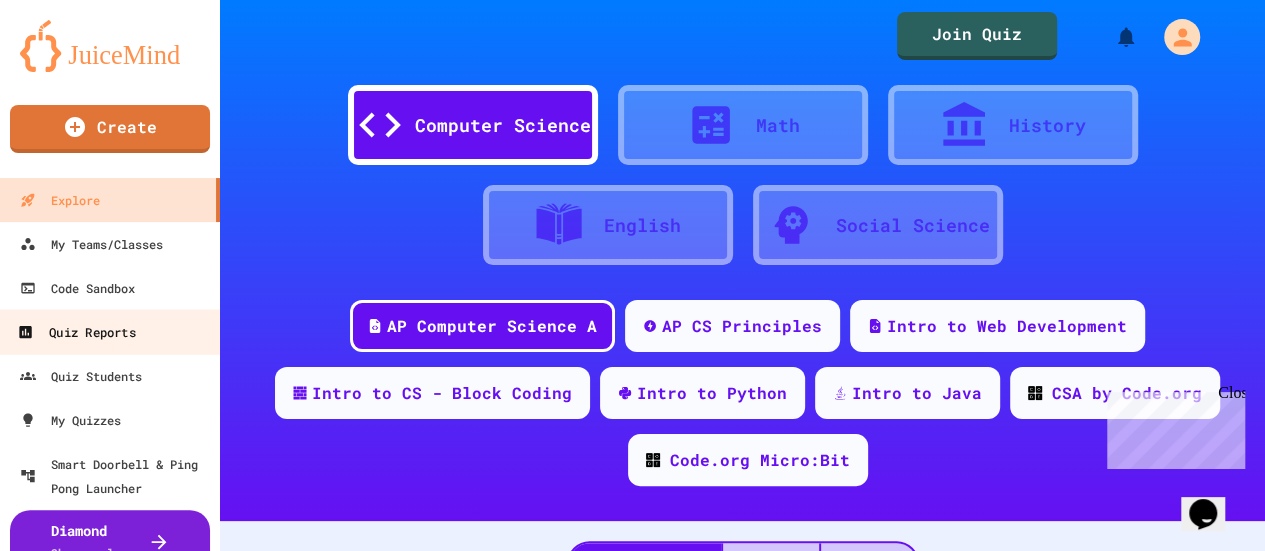 click on "Quiz Reports" at bounding box center (76, 332) 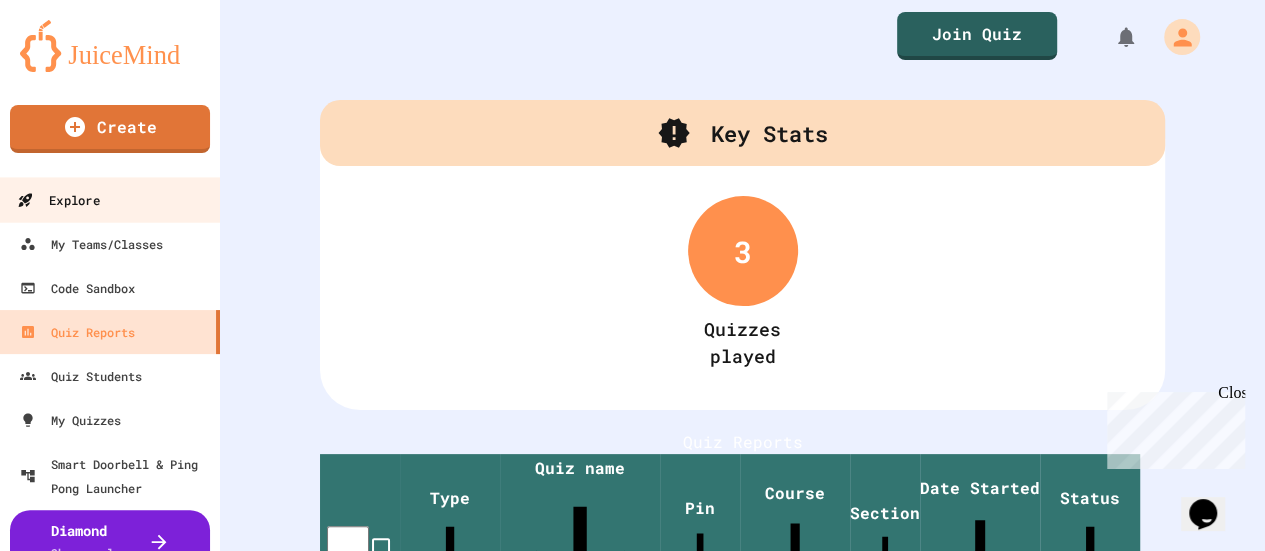 click on "Explore" at bounding box center (110, 199) 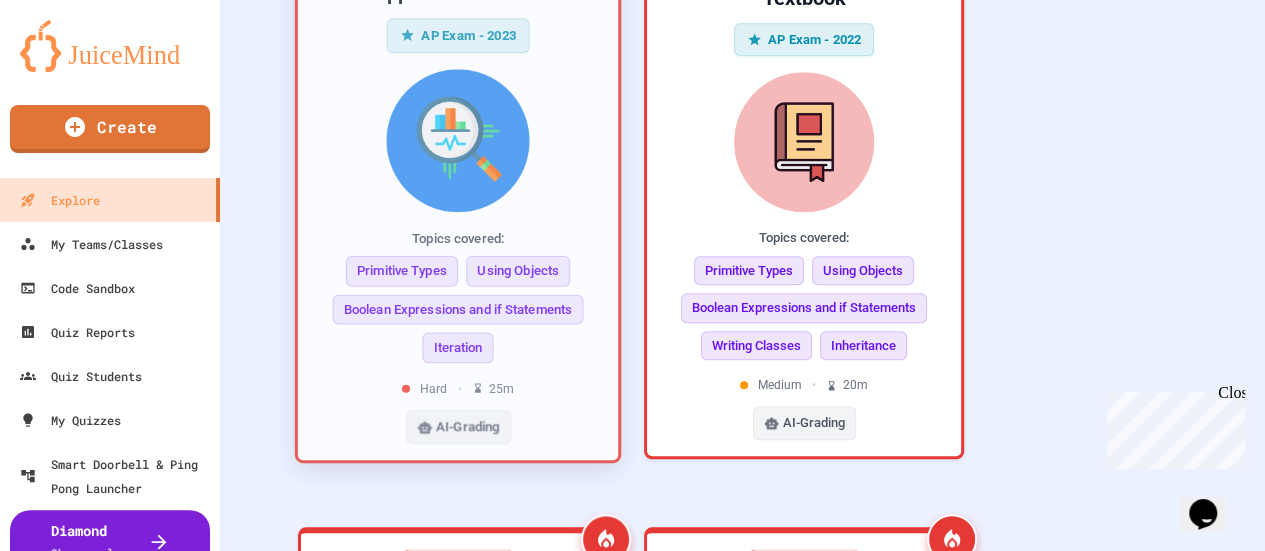 scroll, scrollTop: 818, scrollLeft: 0, axis: vertical 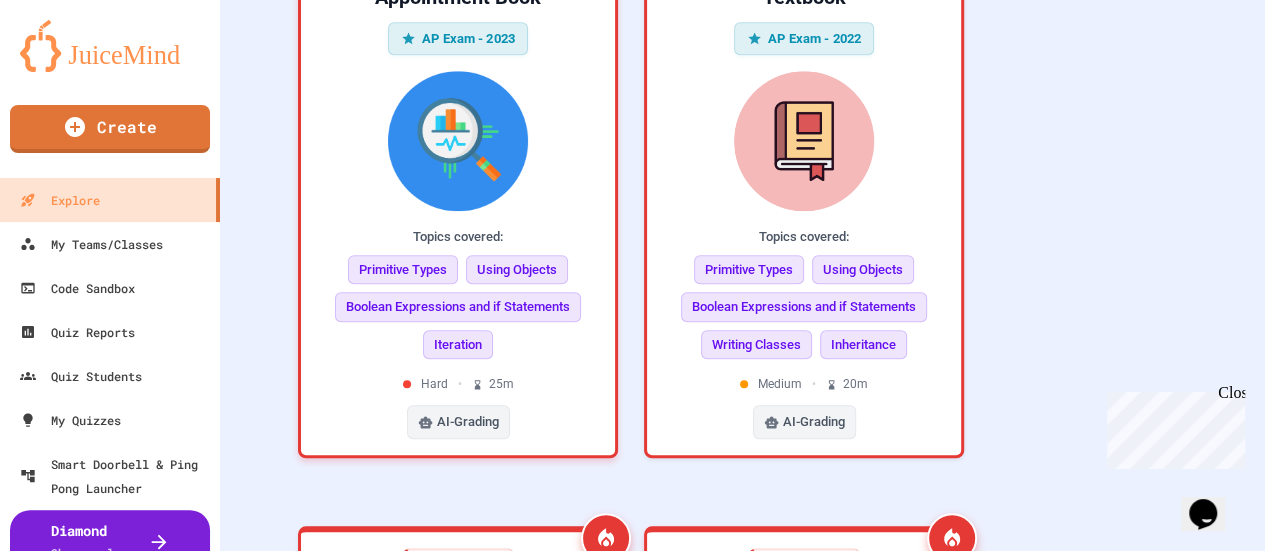 click on "Opens Chat This icon Opens the chat window." at bounding box center (1203, 514) 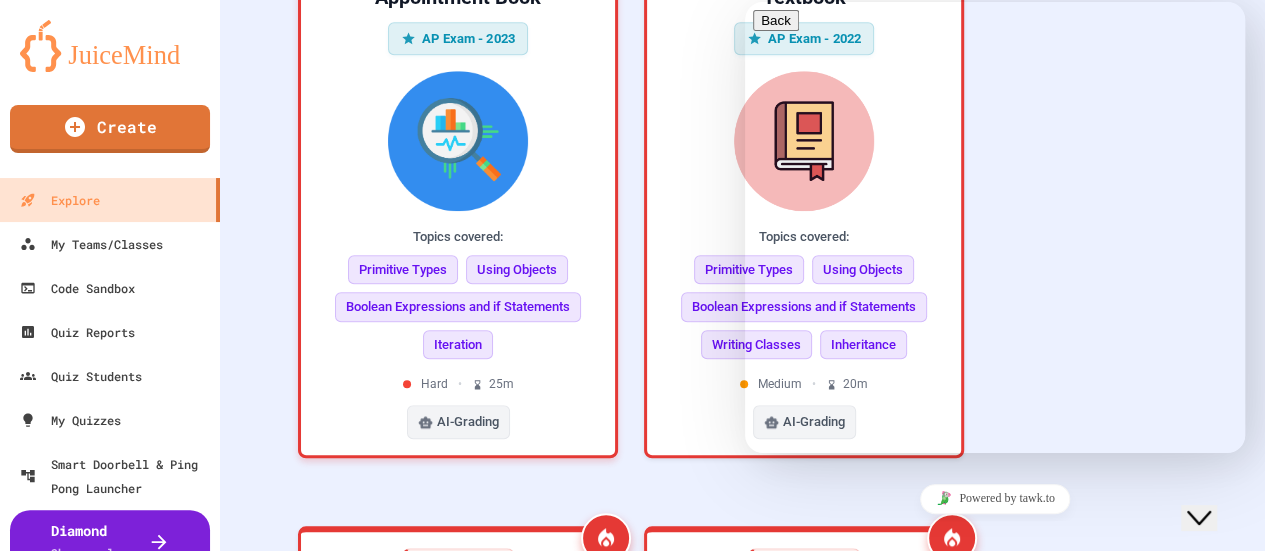 click on "We typically reply in a few minutes" at bounding box center [995, 625] 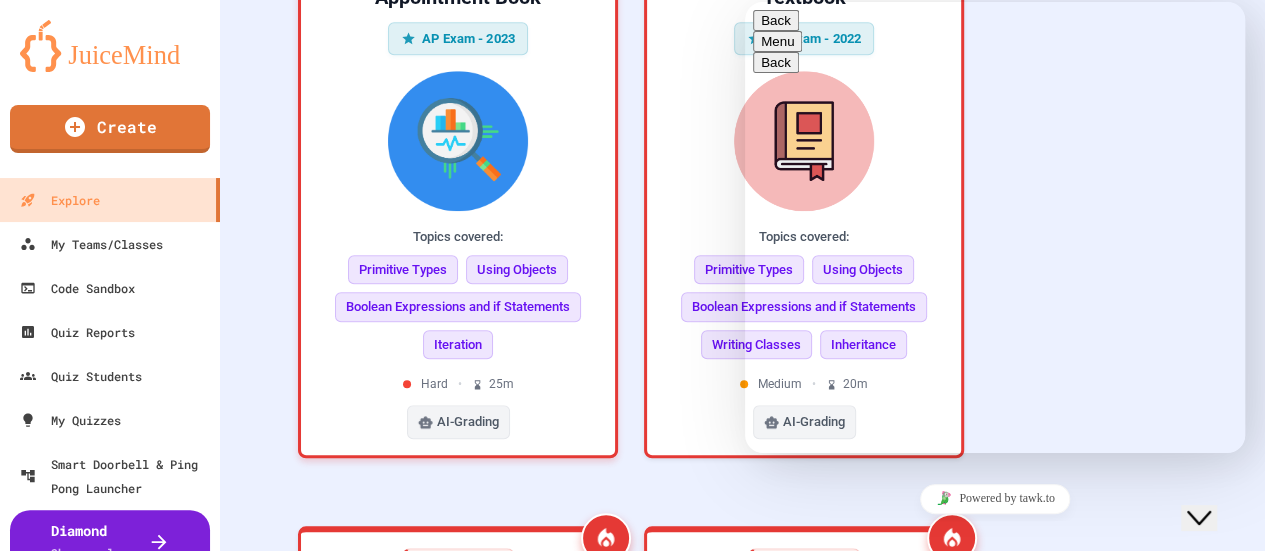 click at bounding box center (745, 2) 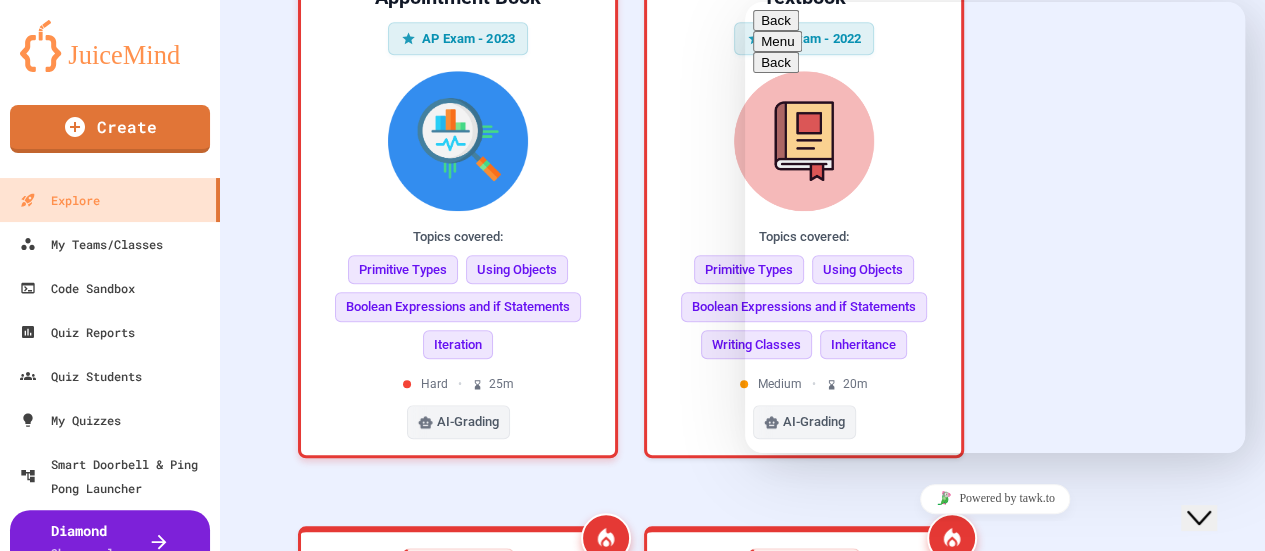 type on "**********" 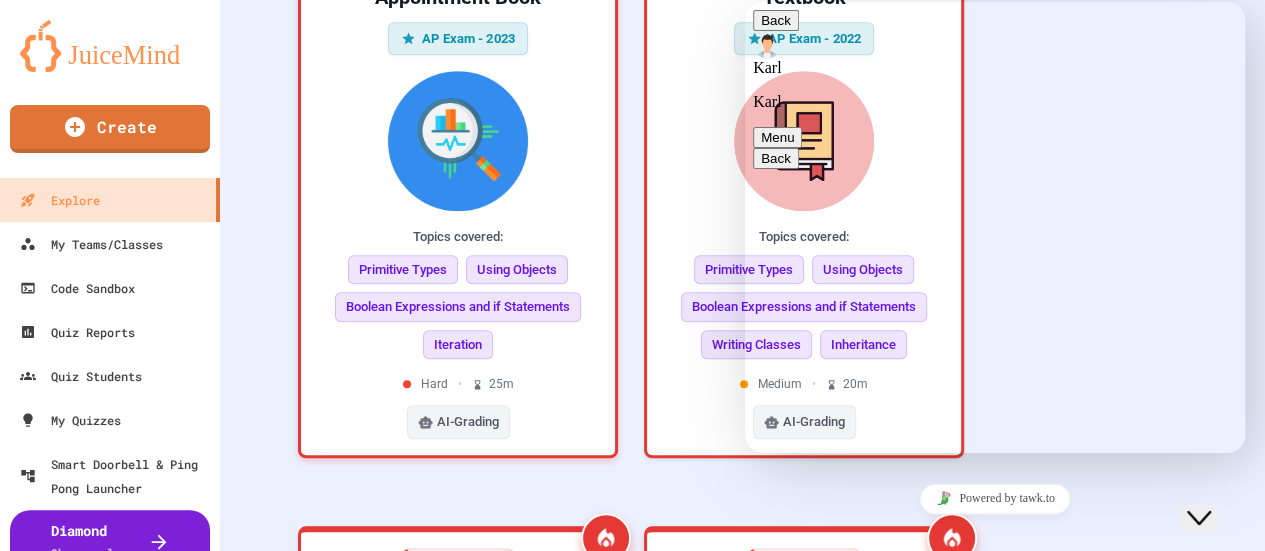 scroll, scrollTop: 12, scrollLeft: 0, axis: vertical 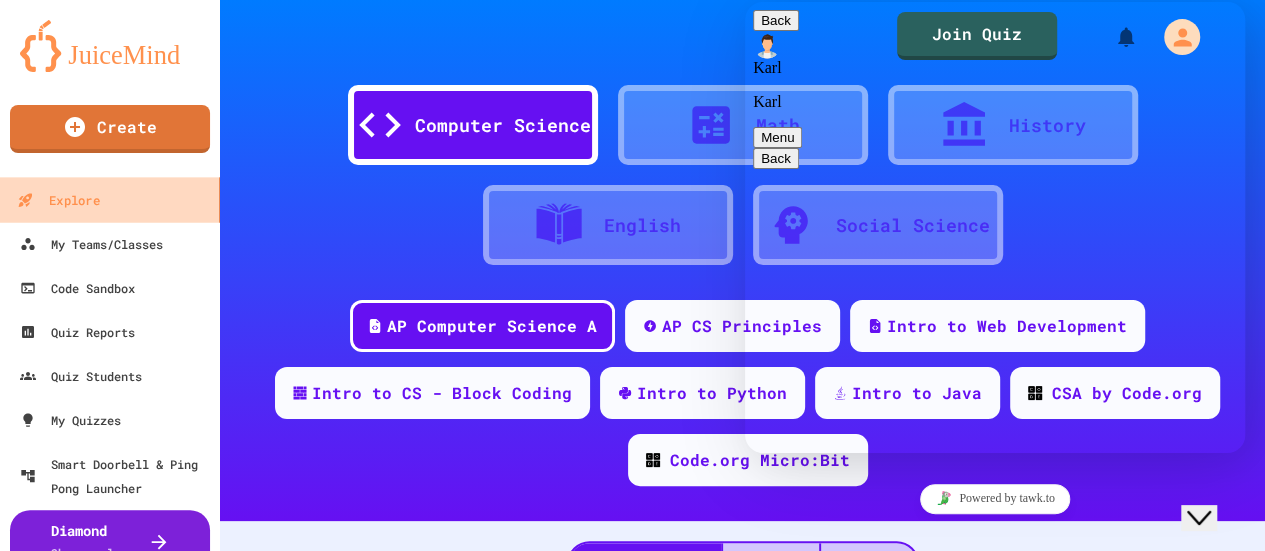 click on "Explore" at bounding box center [110, 199] 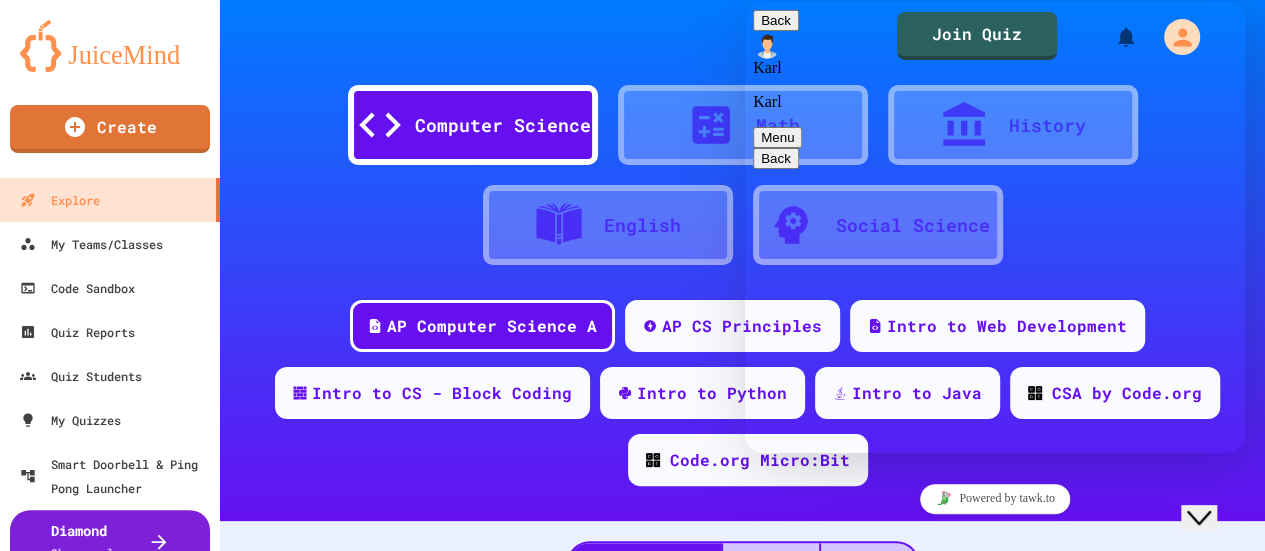 scroll, scrollTop: 80, scrollLeft: 0, axis: vertical 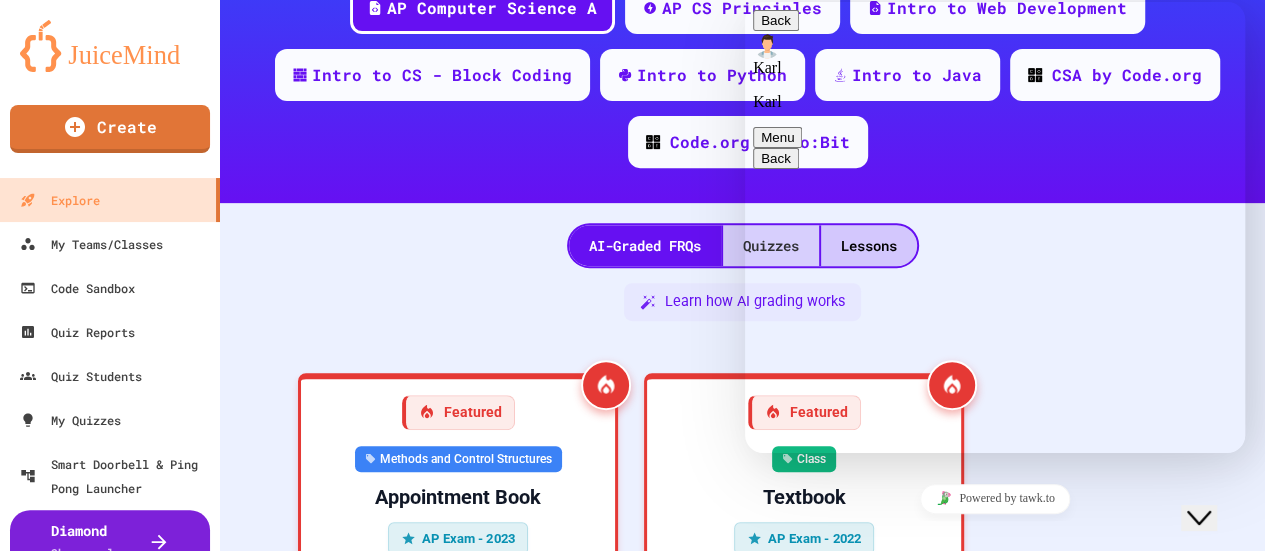 click on "Quizzes" at bounding box center (771, 245) 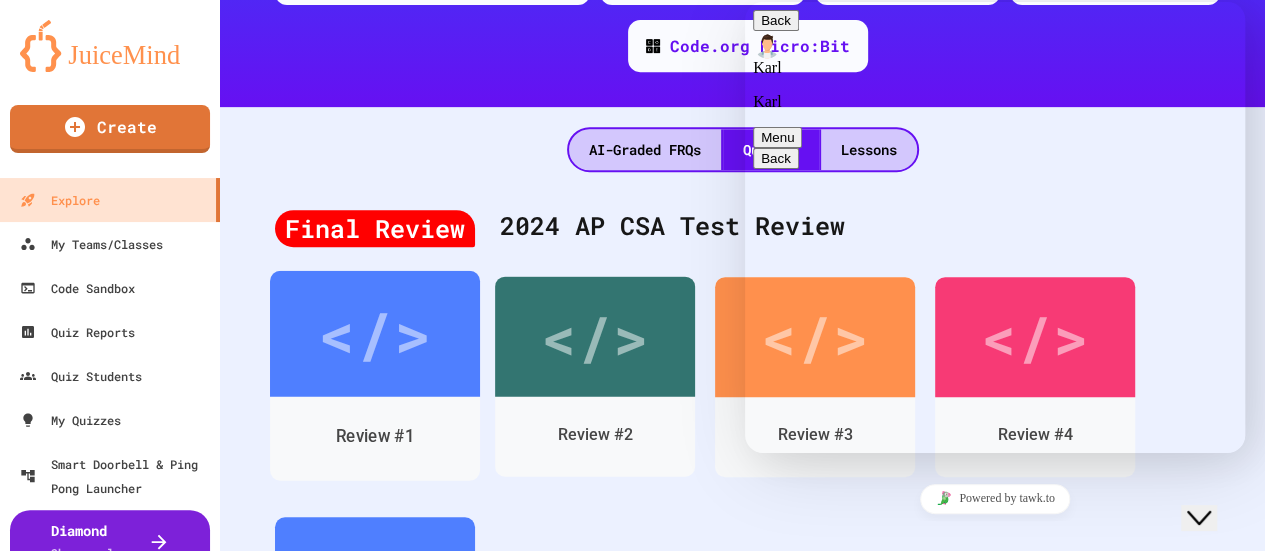 click on "</>" at bounding box center (374, 333) 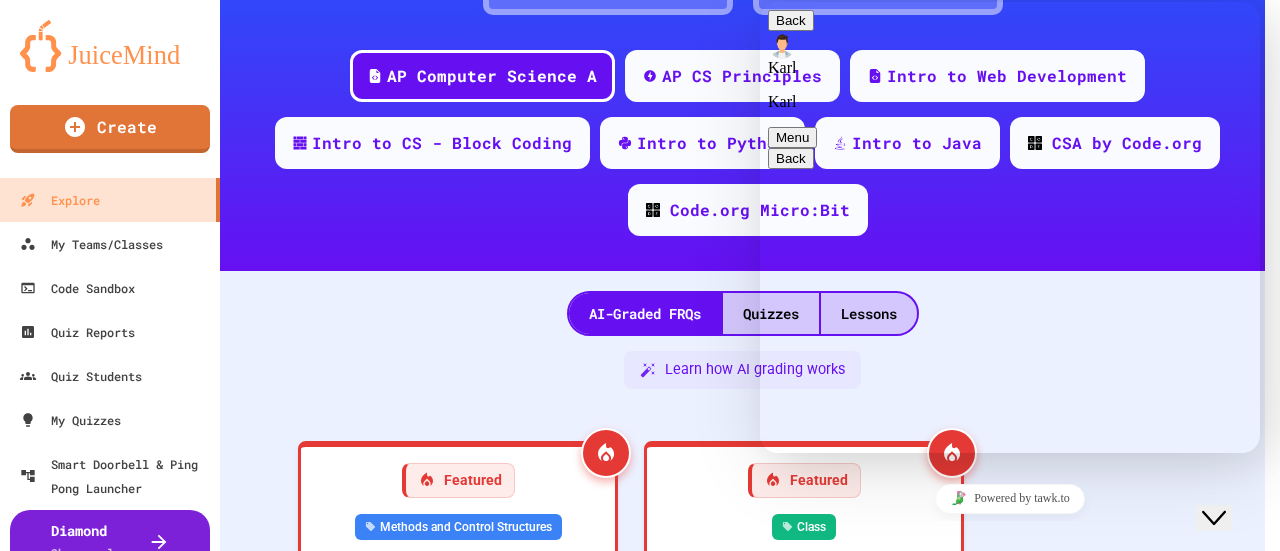 scroll, scrollTop: 414, scrollLeft: 0, axis: vertical 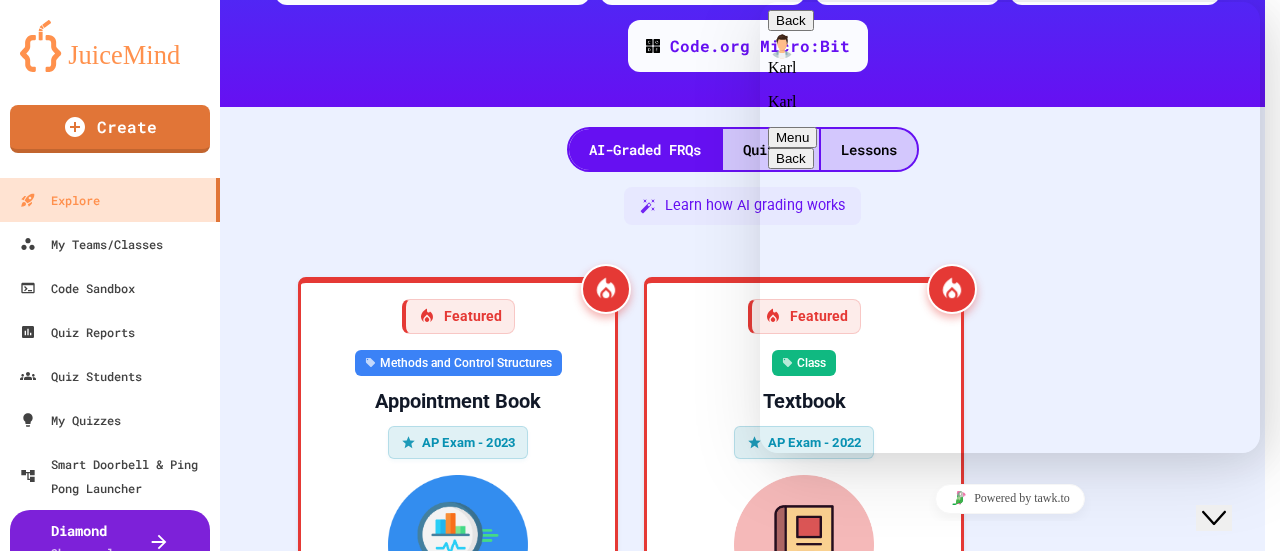 click on "See how it works" at bounding box center (718, 1171) 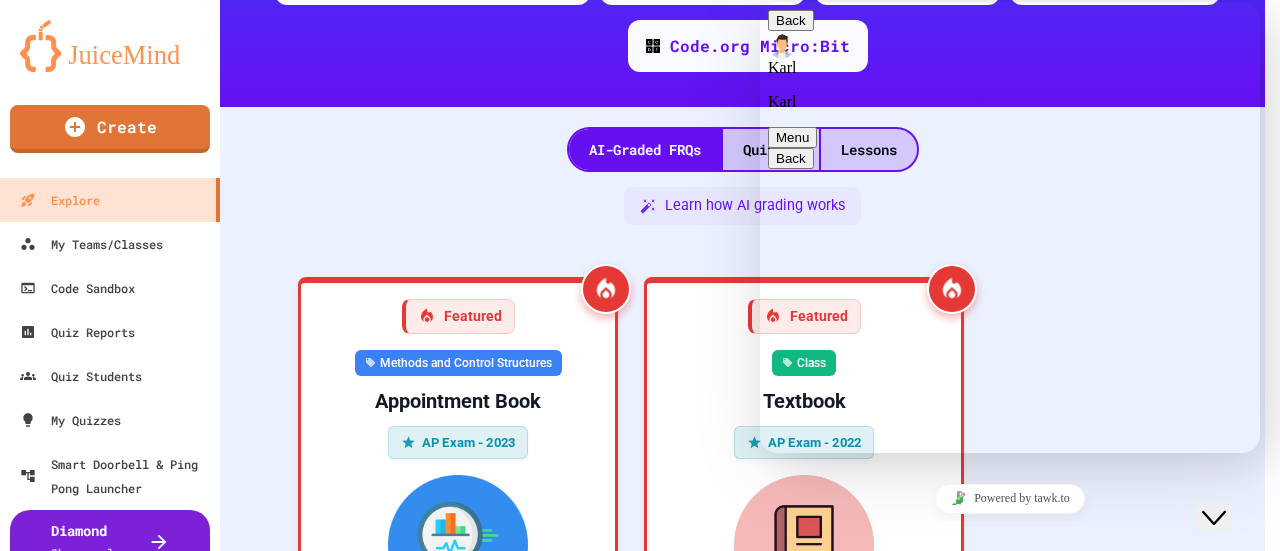 scroll, scrollTop: 379, scrollLeft: 0, axis: vertical 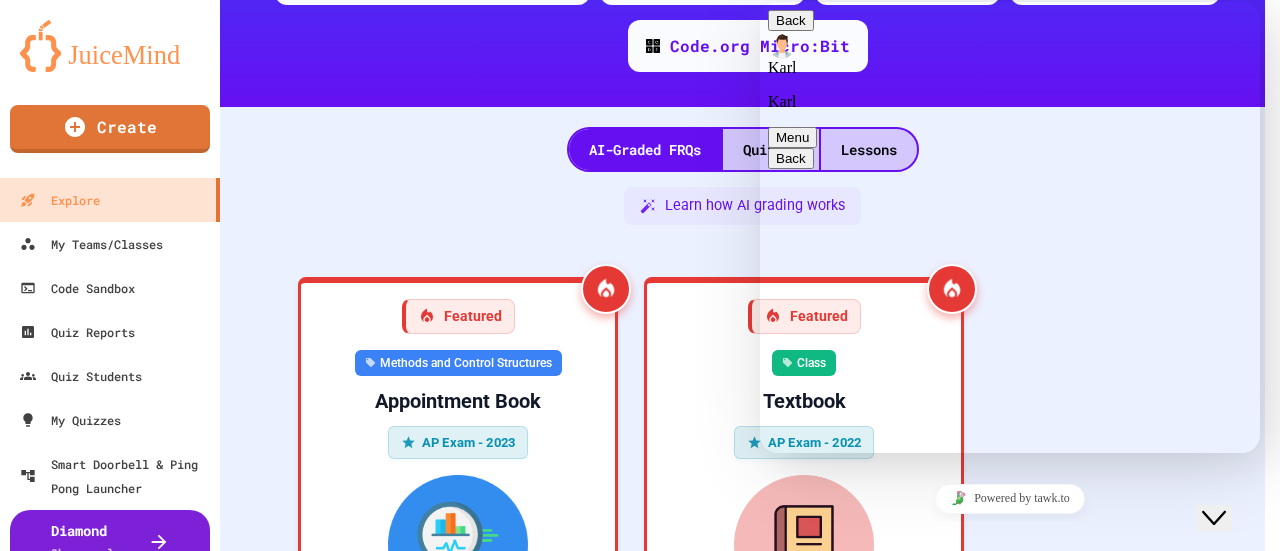 click at bounding box center (760, 2) 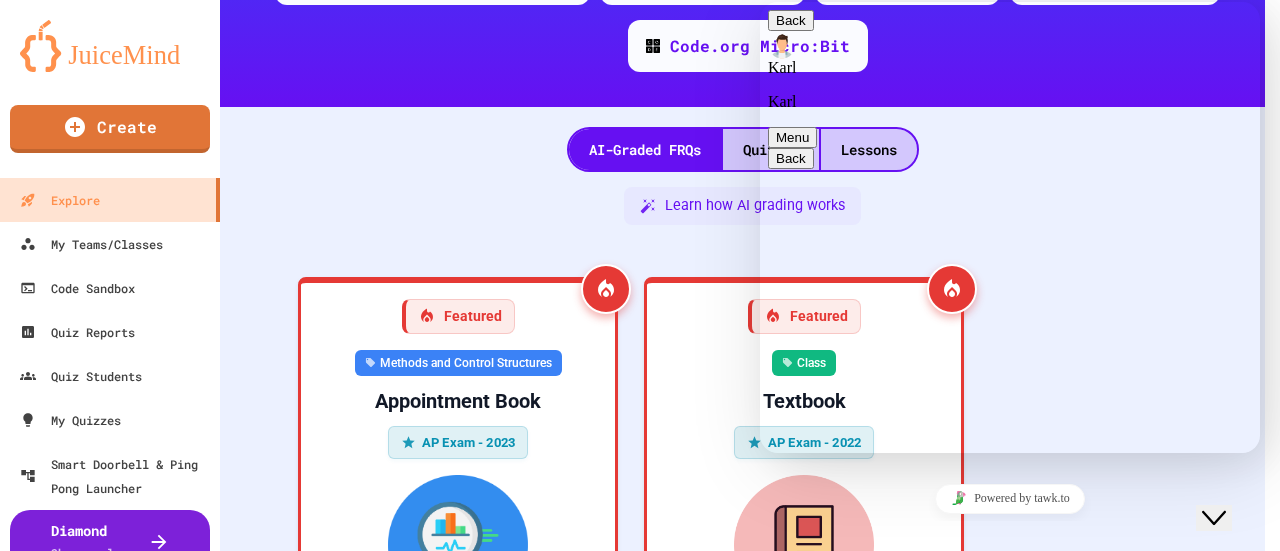 type on "**********" 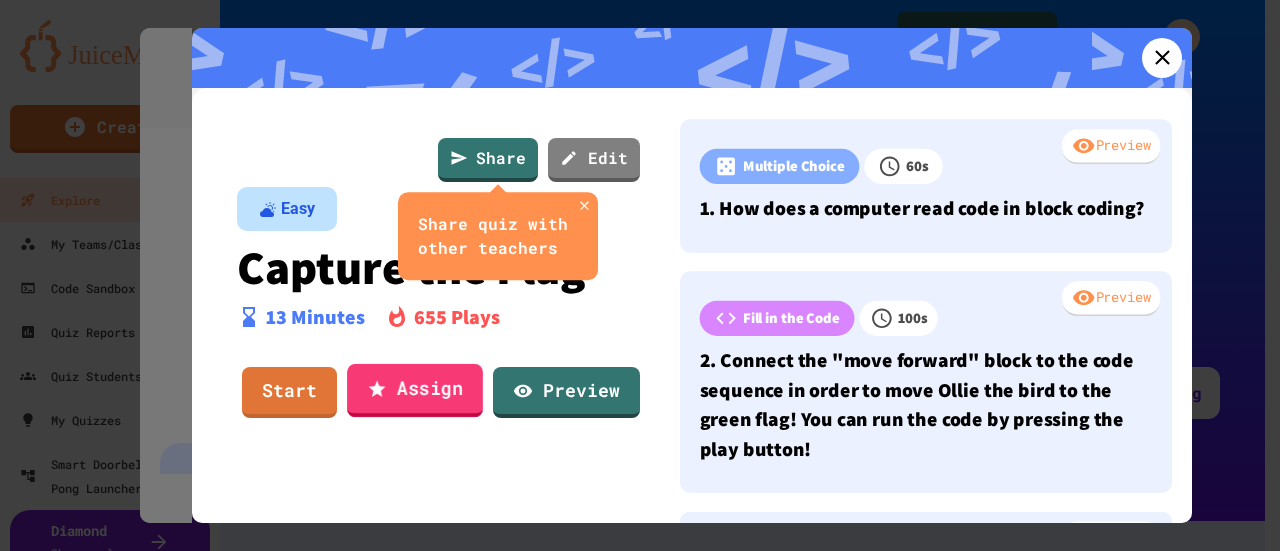 scroll, scrollTop: 0, scrollLeft: 0, axis: both 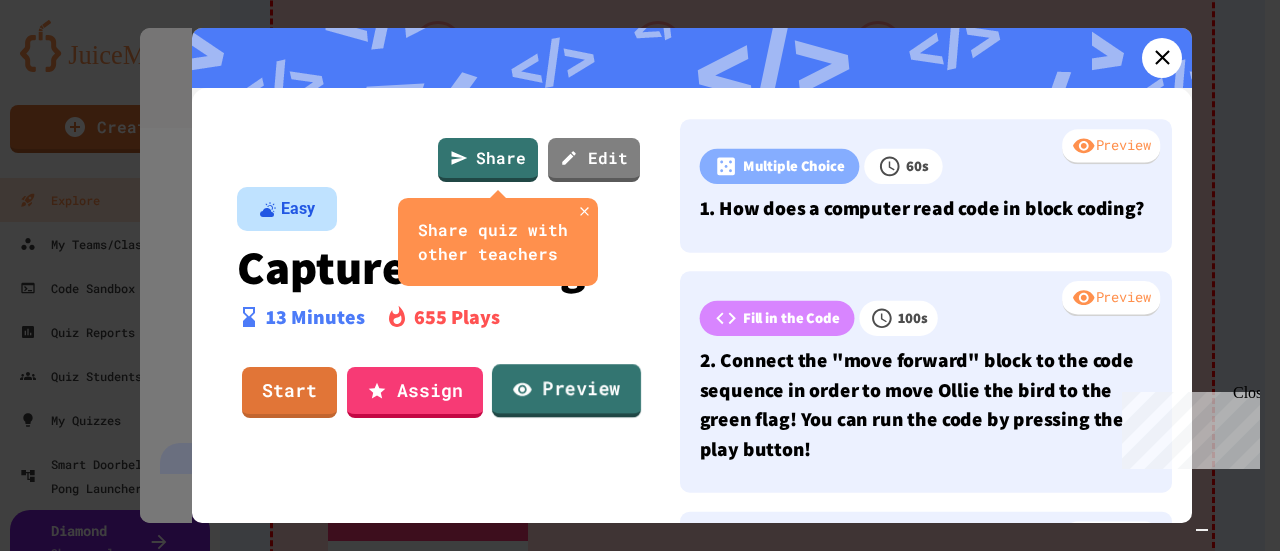 click on "Preview" at bounding box center [566, 391] 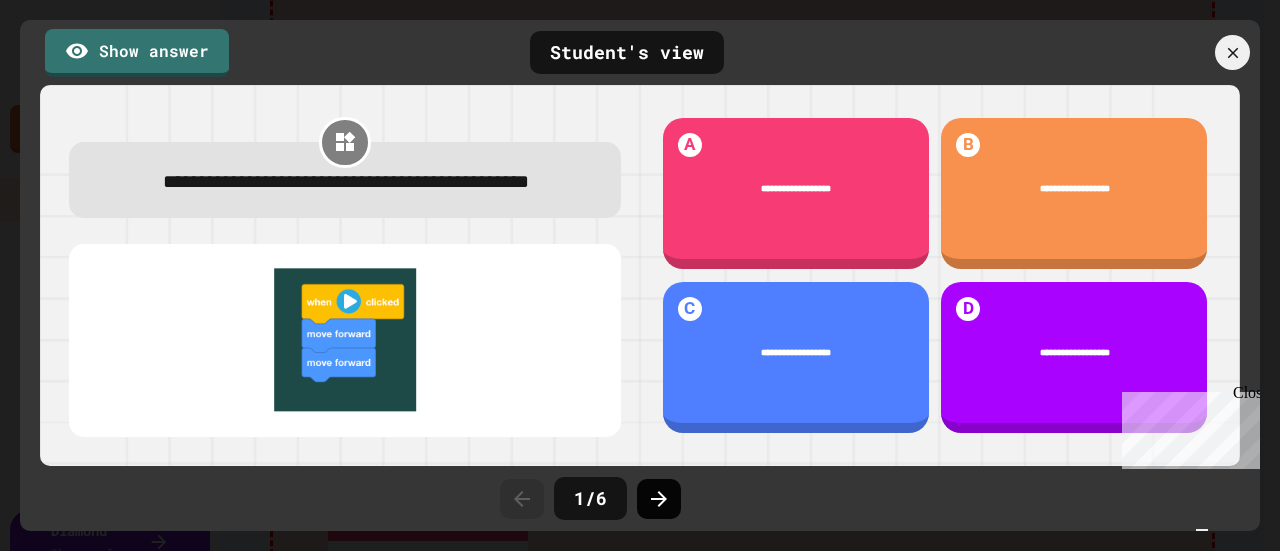 click 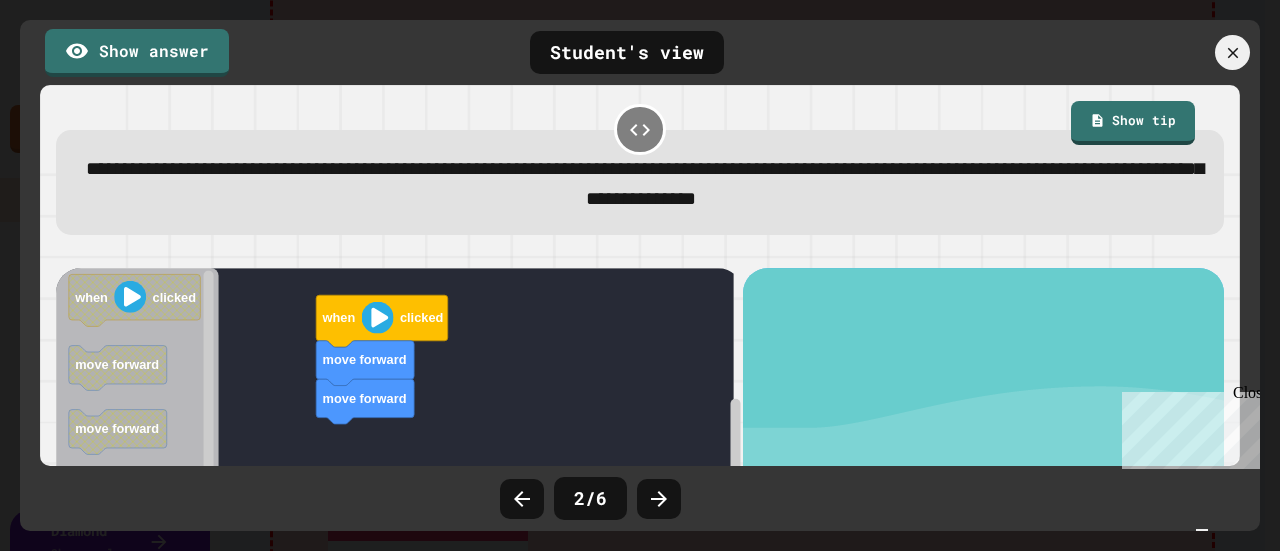 click 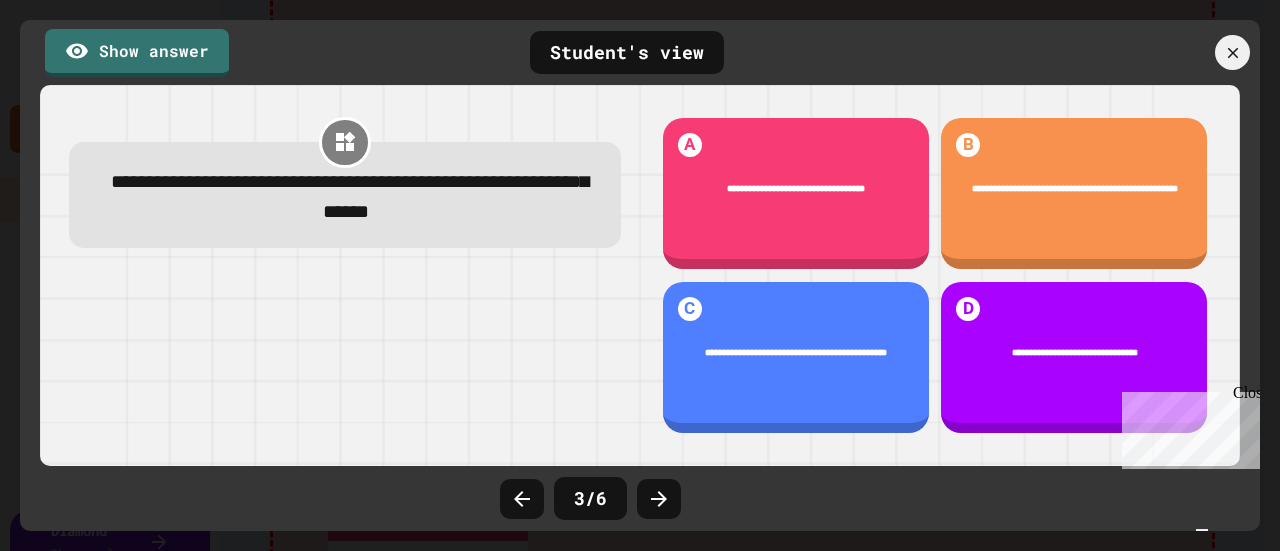 click 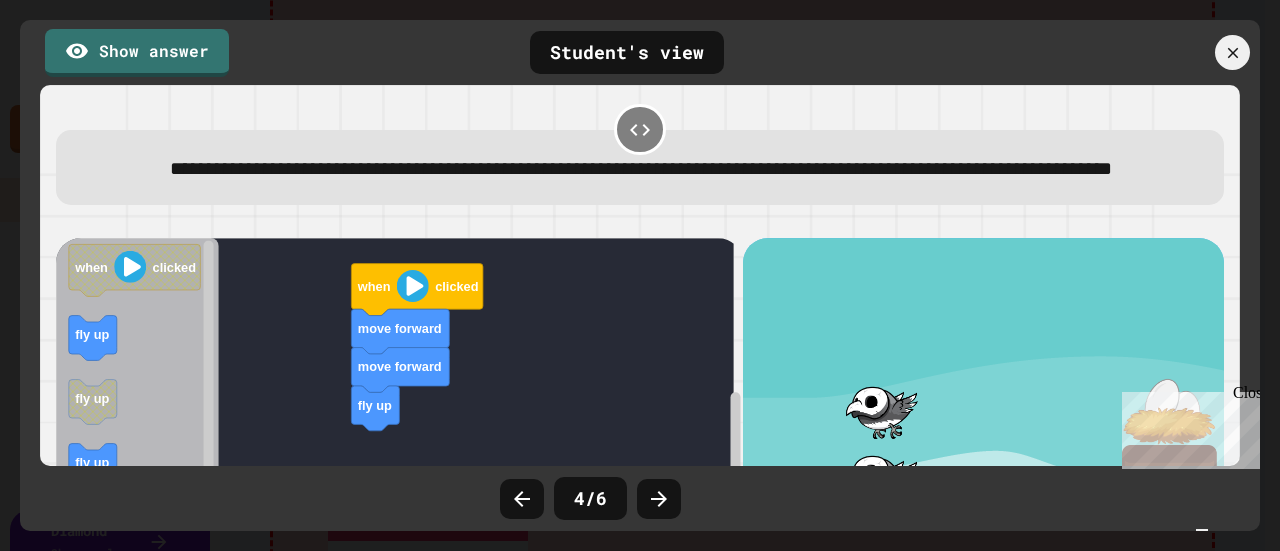click 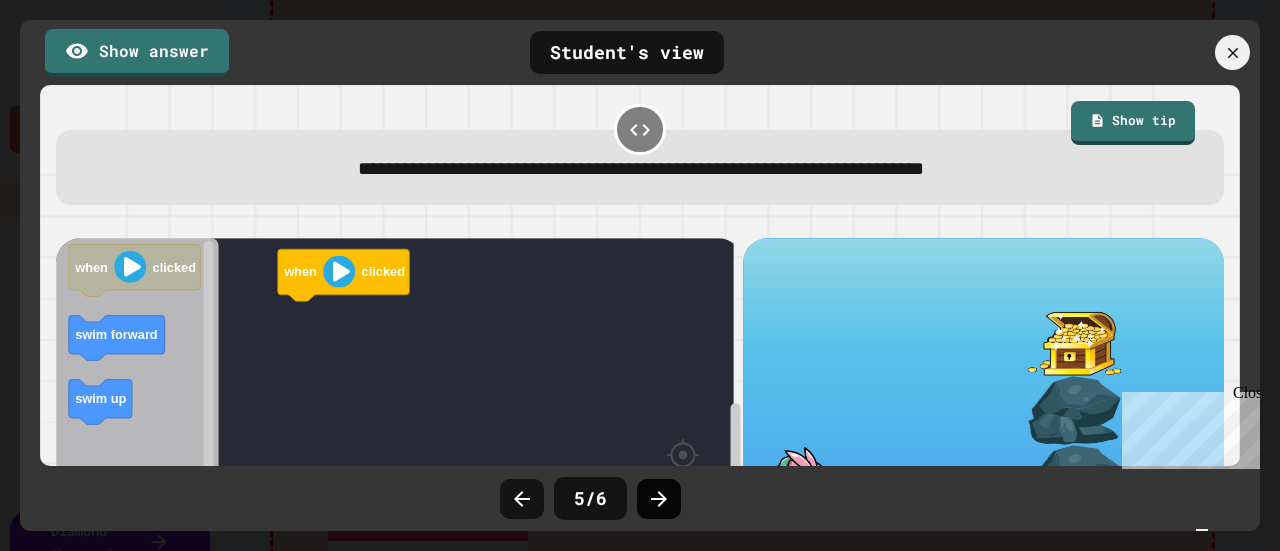 drag, startPoint x: 662, startPoint y: 508, endPoint x: 650, endPoint y: 501, distance: 13.892444 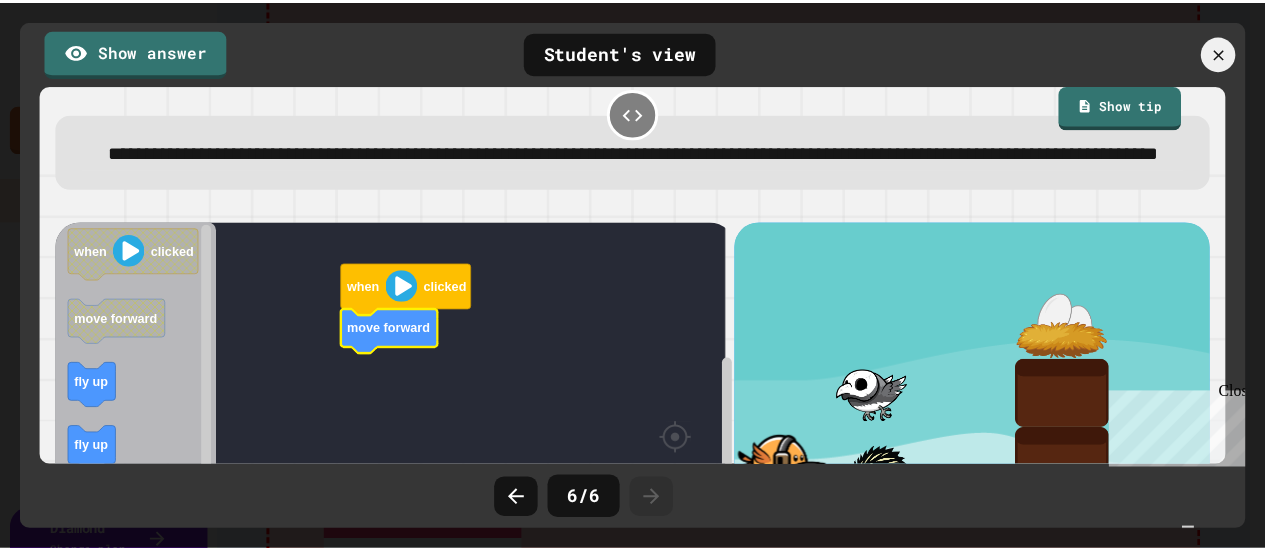 scroll, scrollTop: 17, scrollLeft: 0, axis: vertical 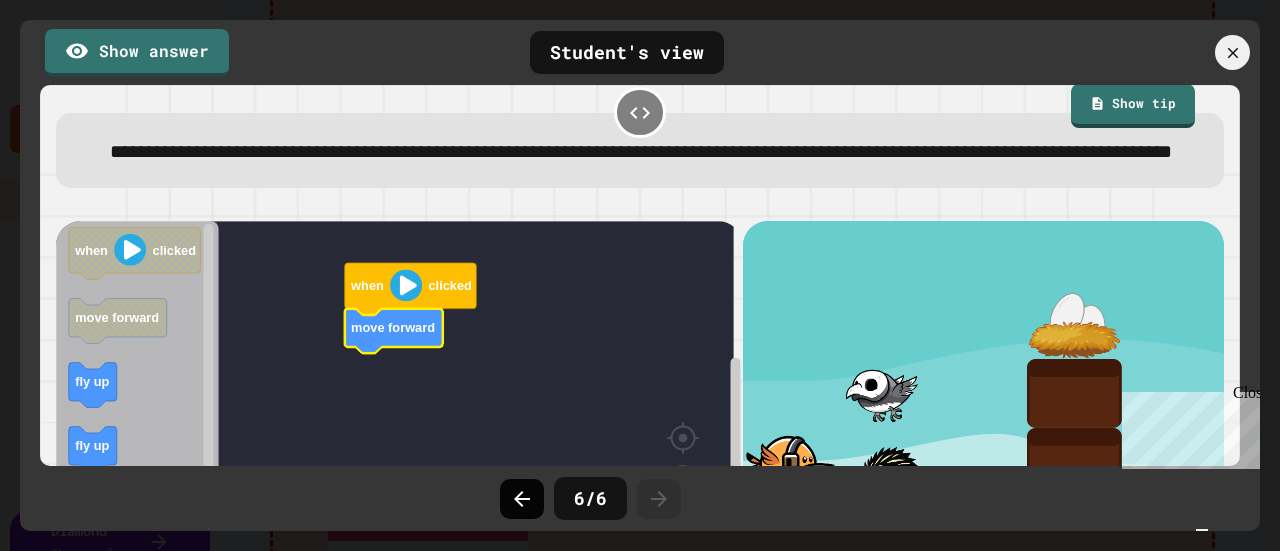 click 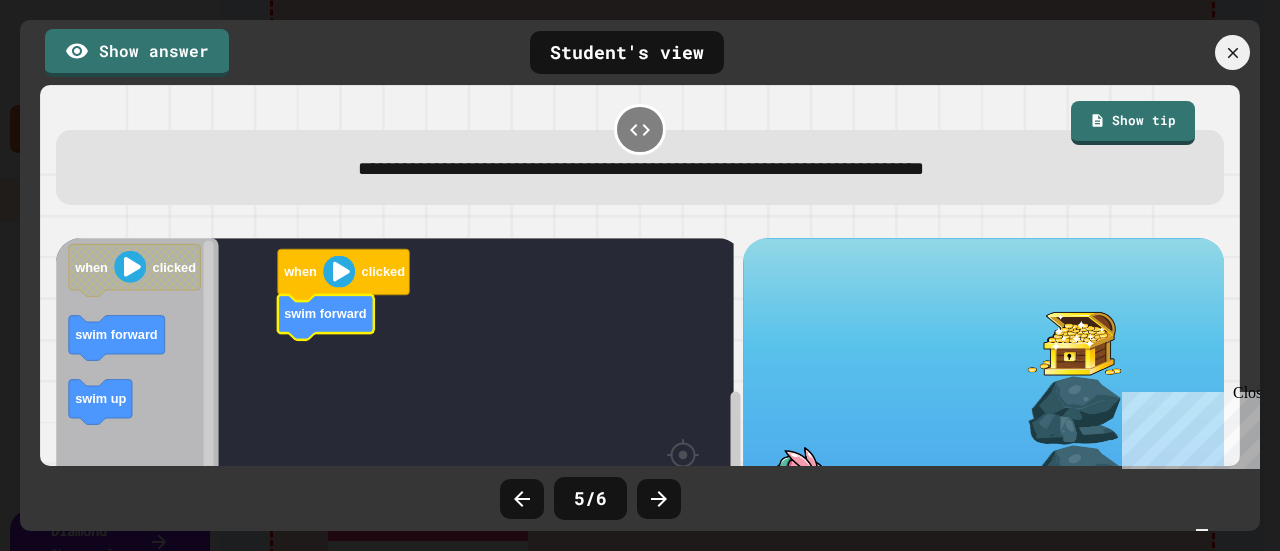 click 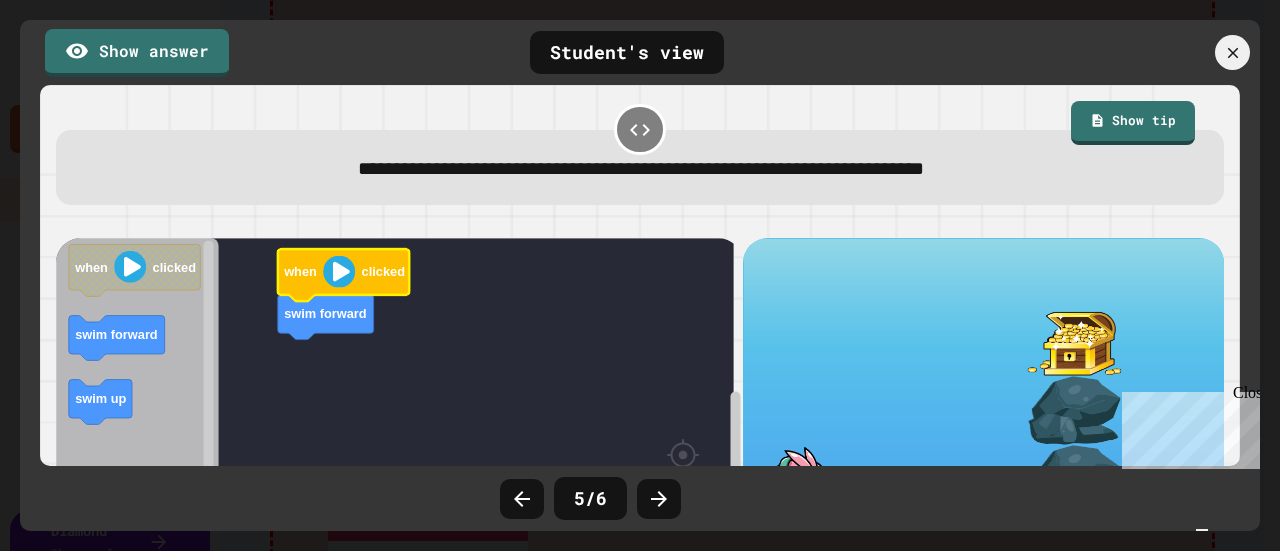 click 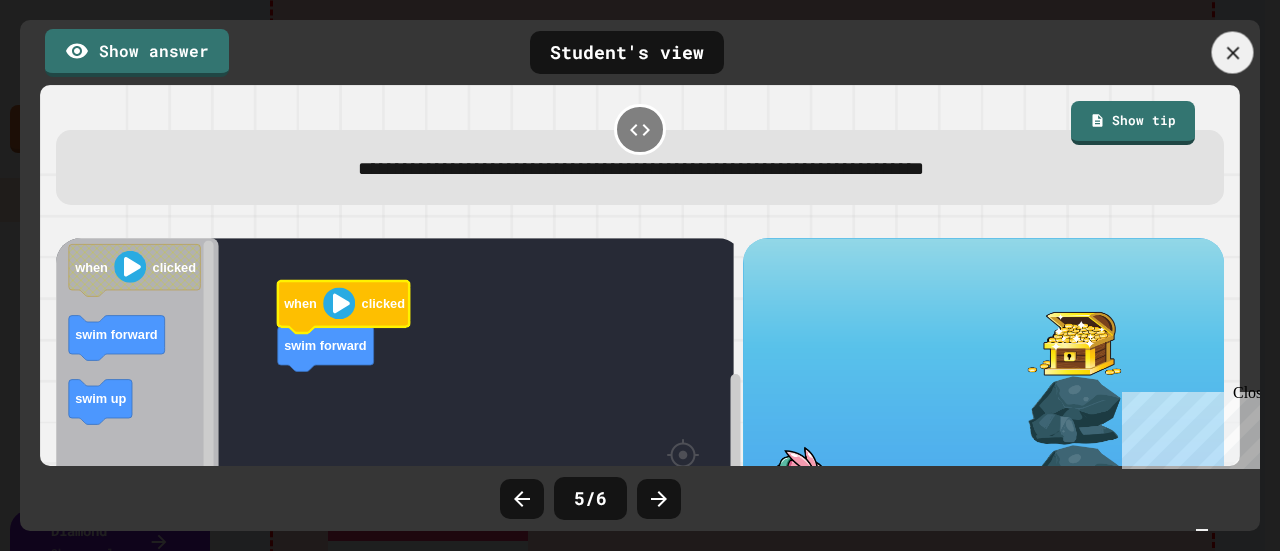click at bounding box center [1233, 53] 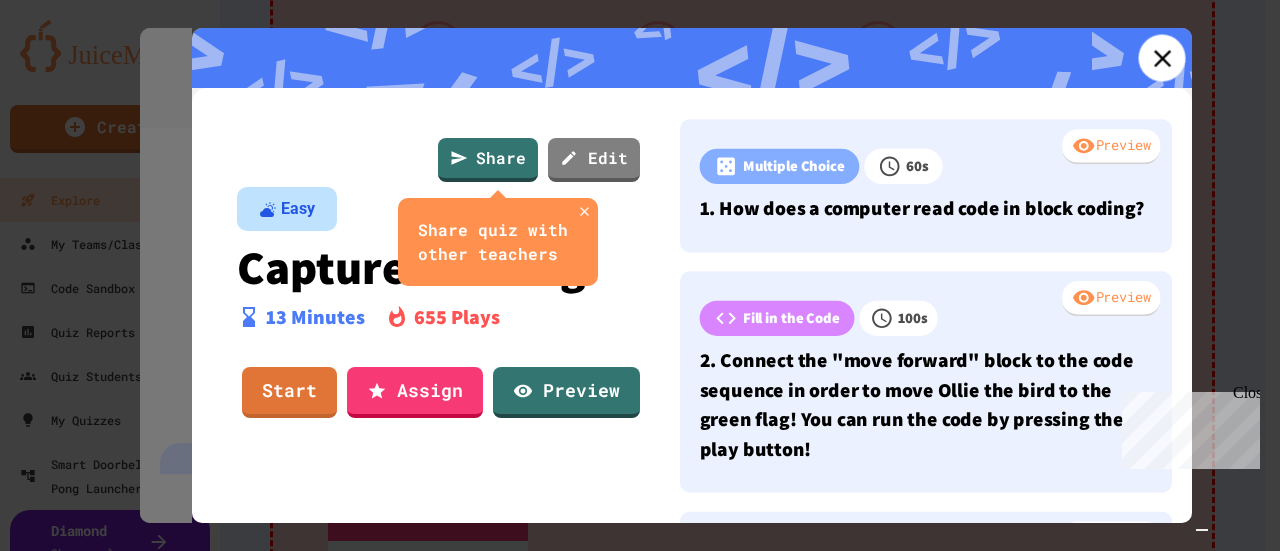 click 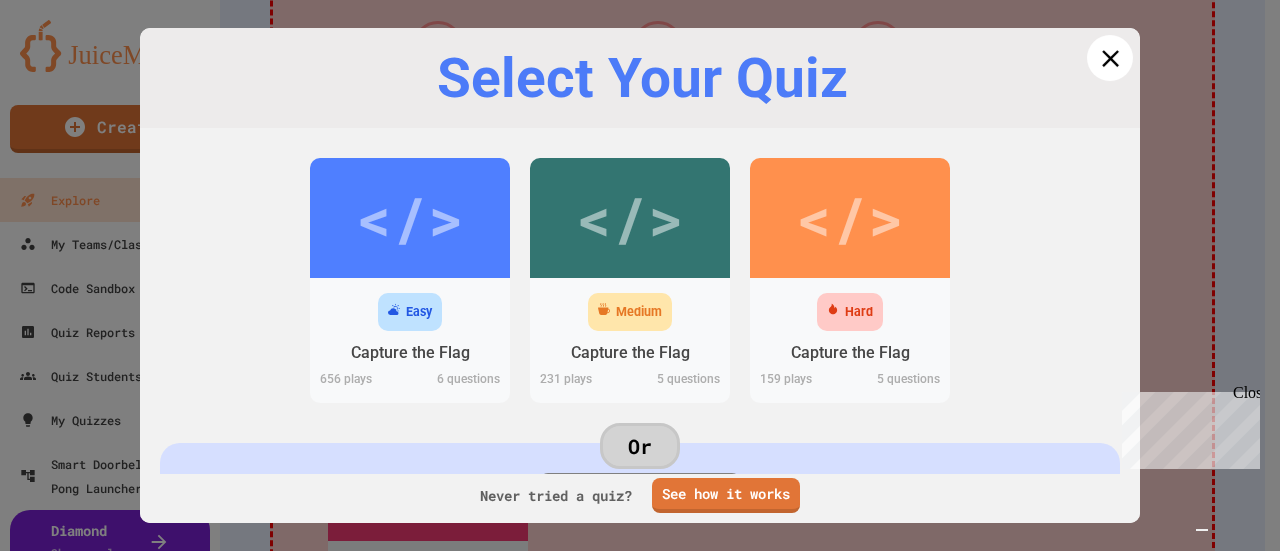 click 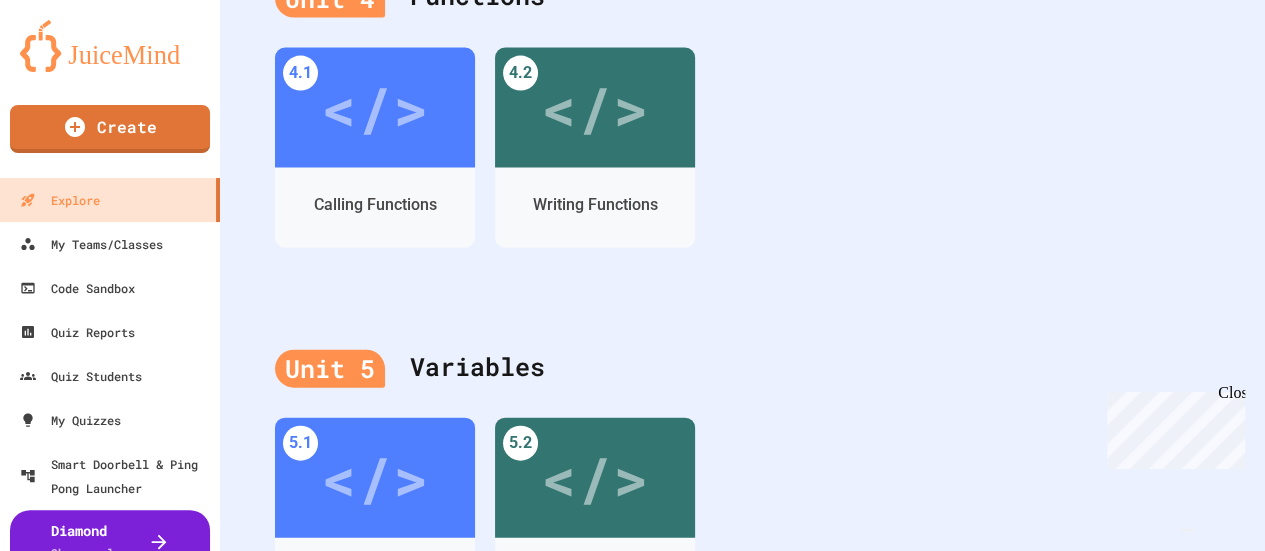 scroll, scrollTop: 2341, scrollLeft: 0, axis: vertical 